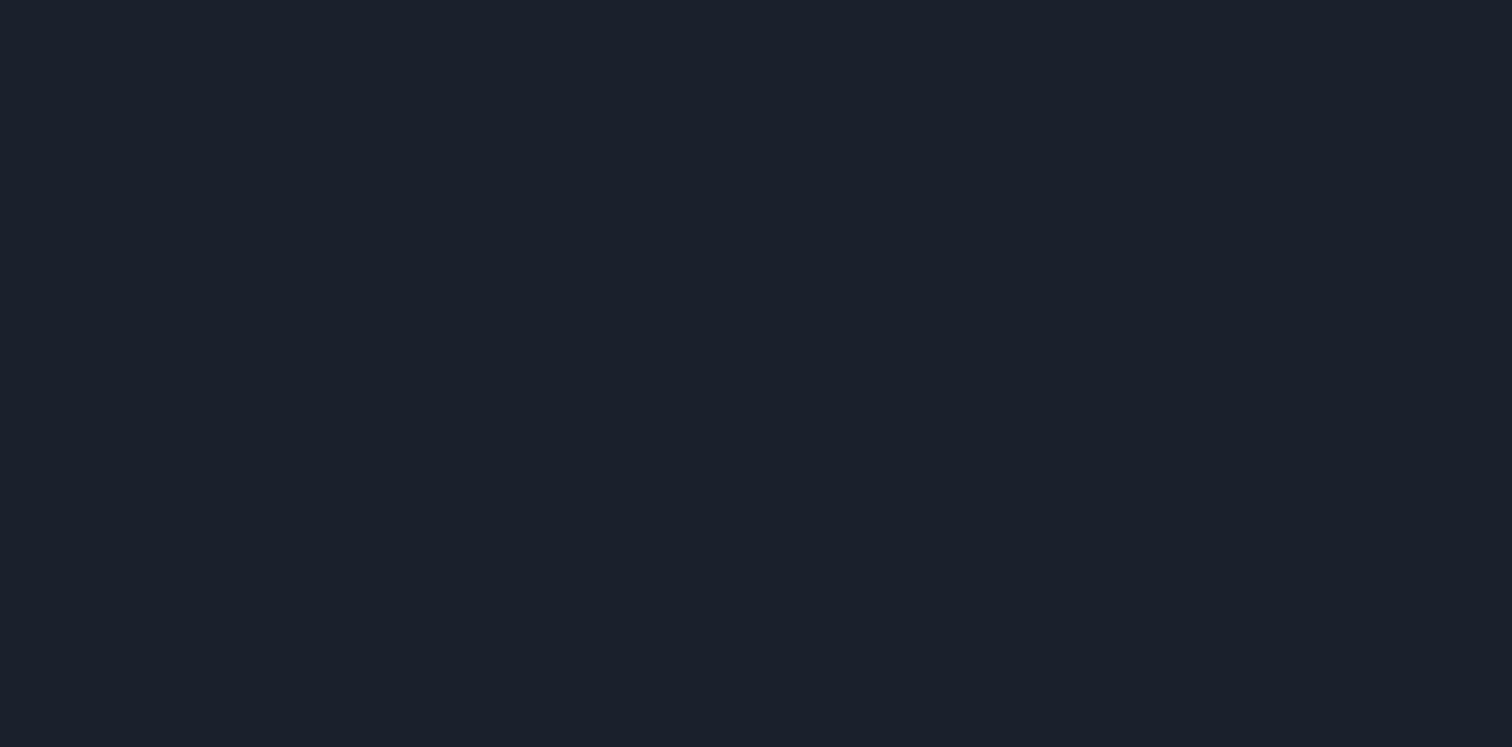 scroll, scrollTop: 0, scrollLeft: 0, axis: both 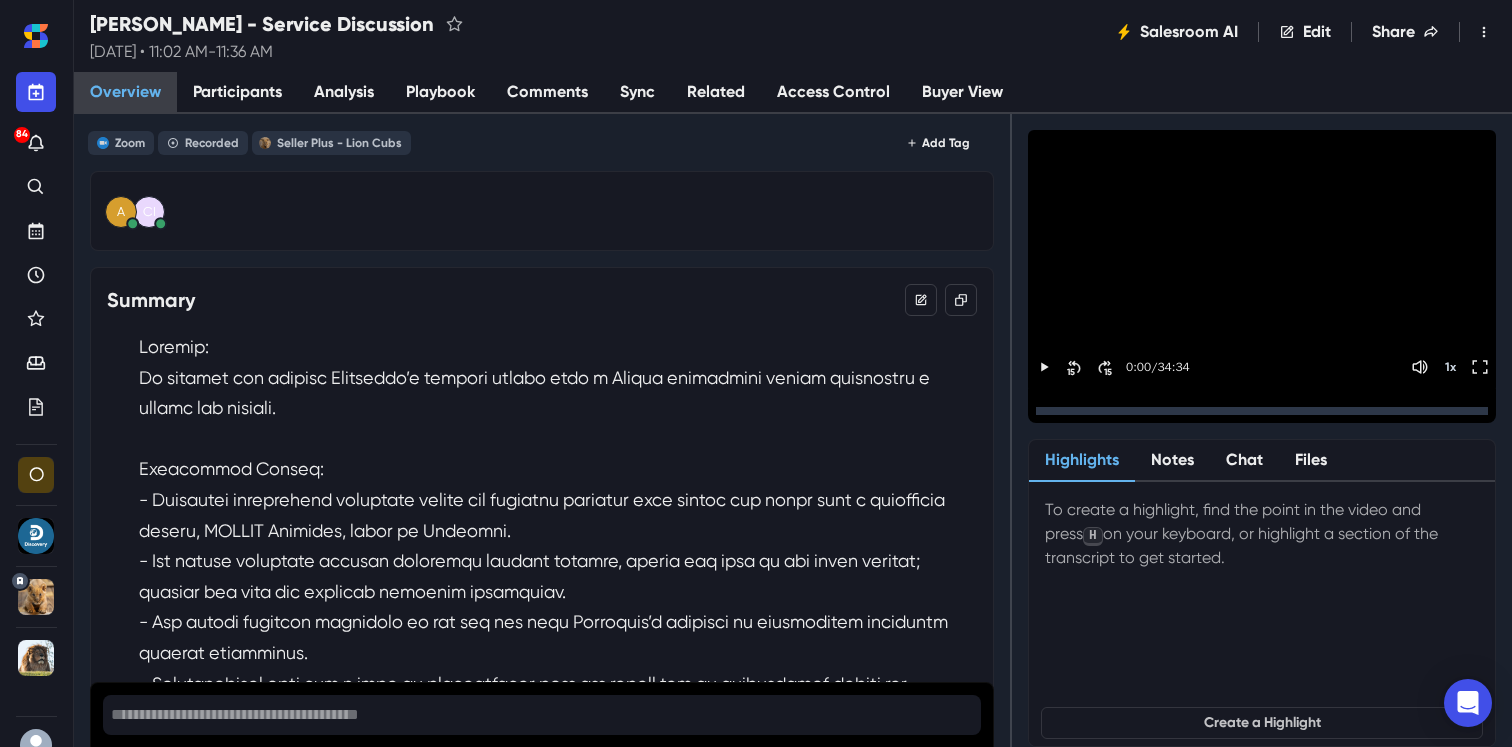click on "Overview" at bounding box center [125, 92] 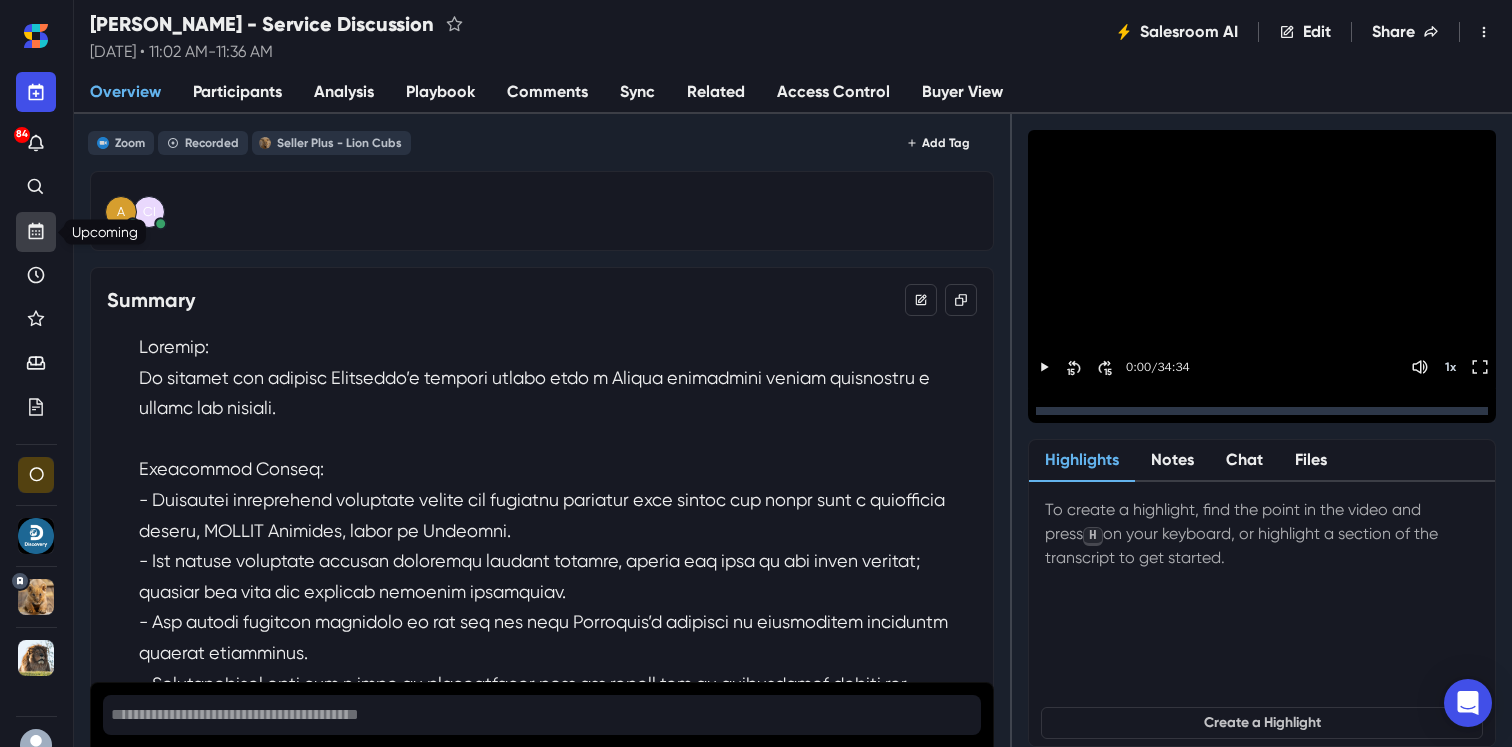 click at bounding box center (36, 232) 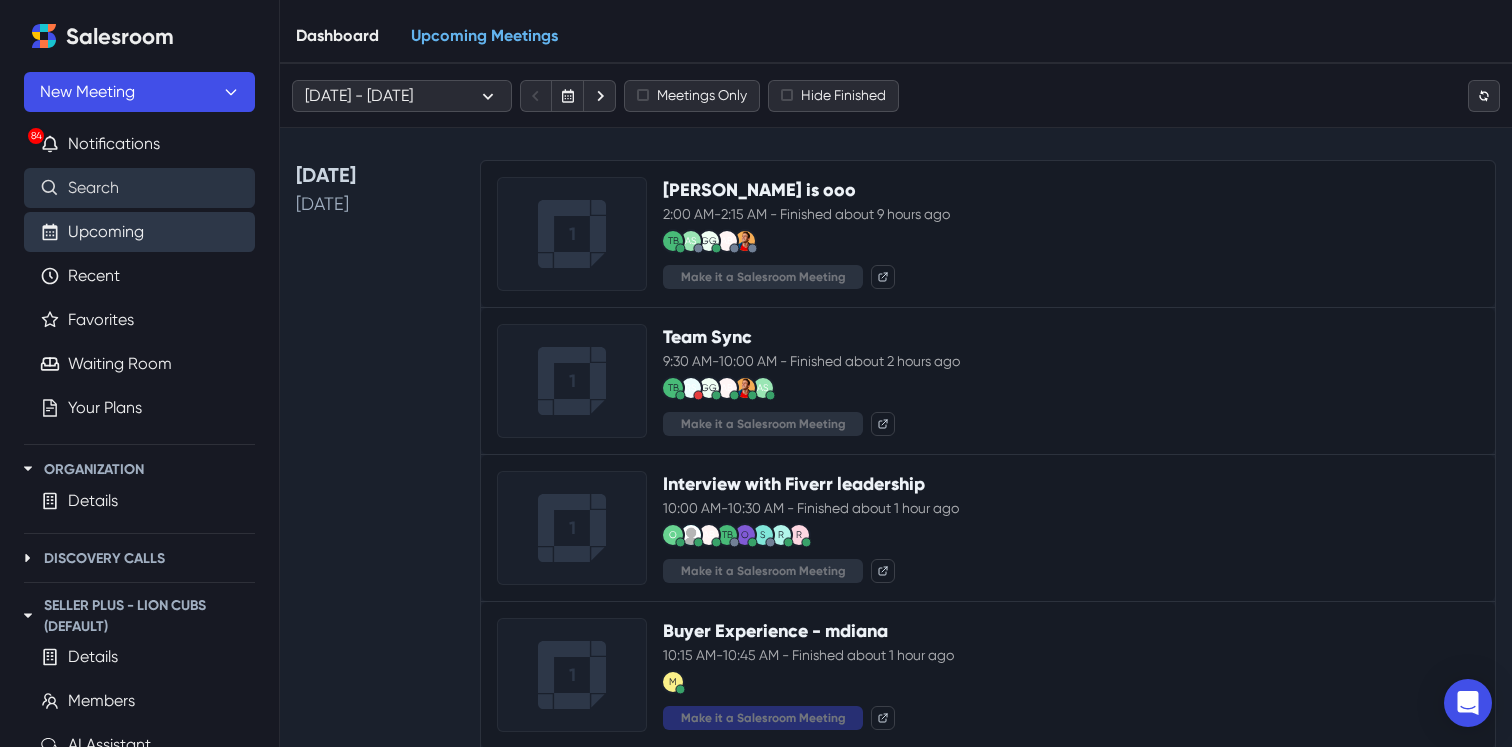 click on "Search" at bounding box center [93, 188] 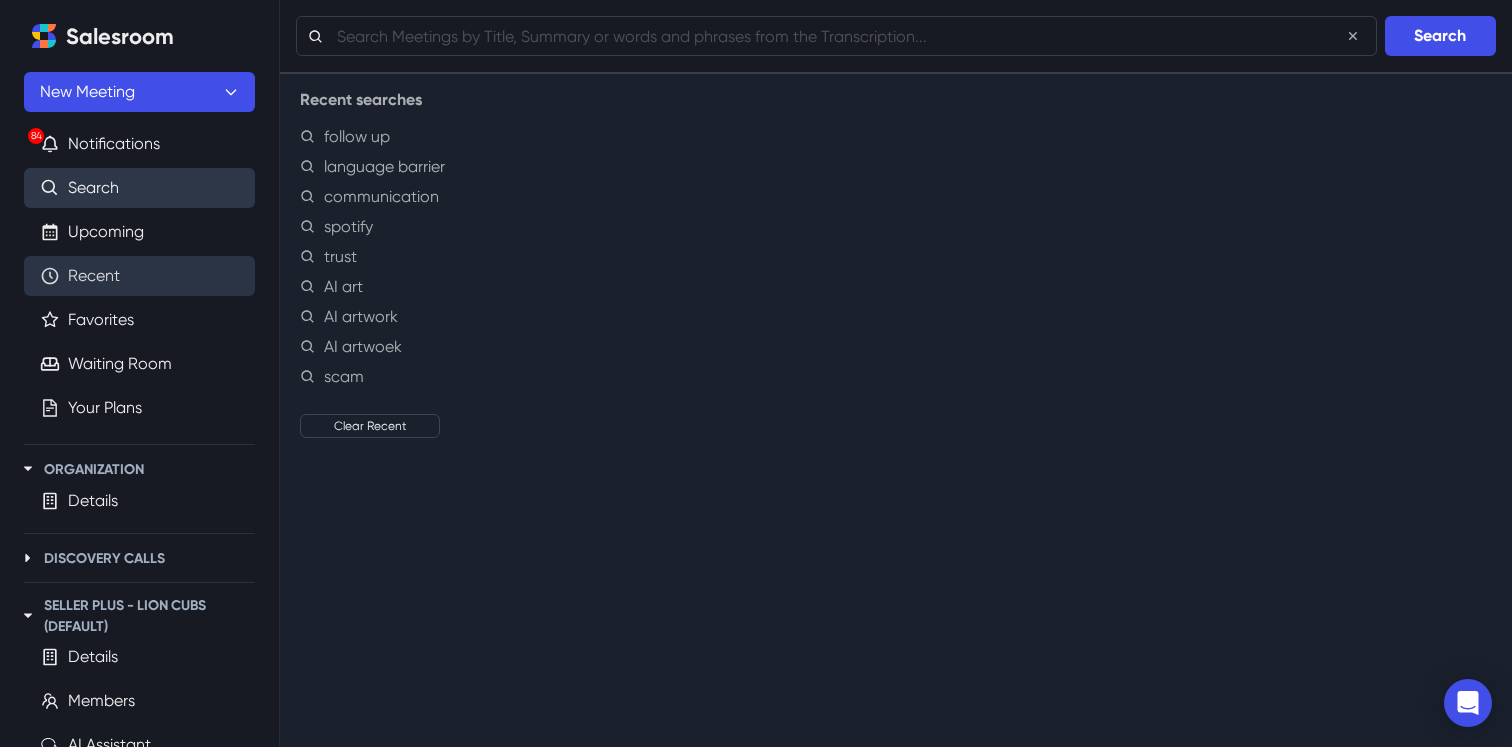 click on "Recent" at bounding box center (94, 276) 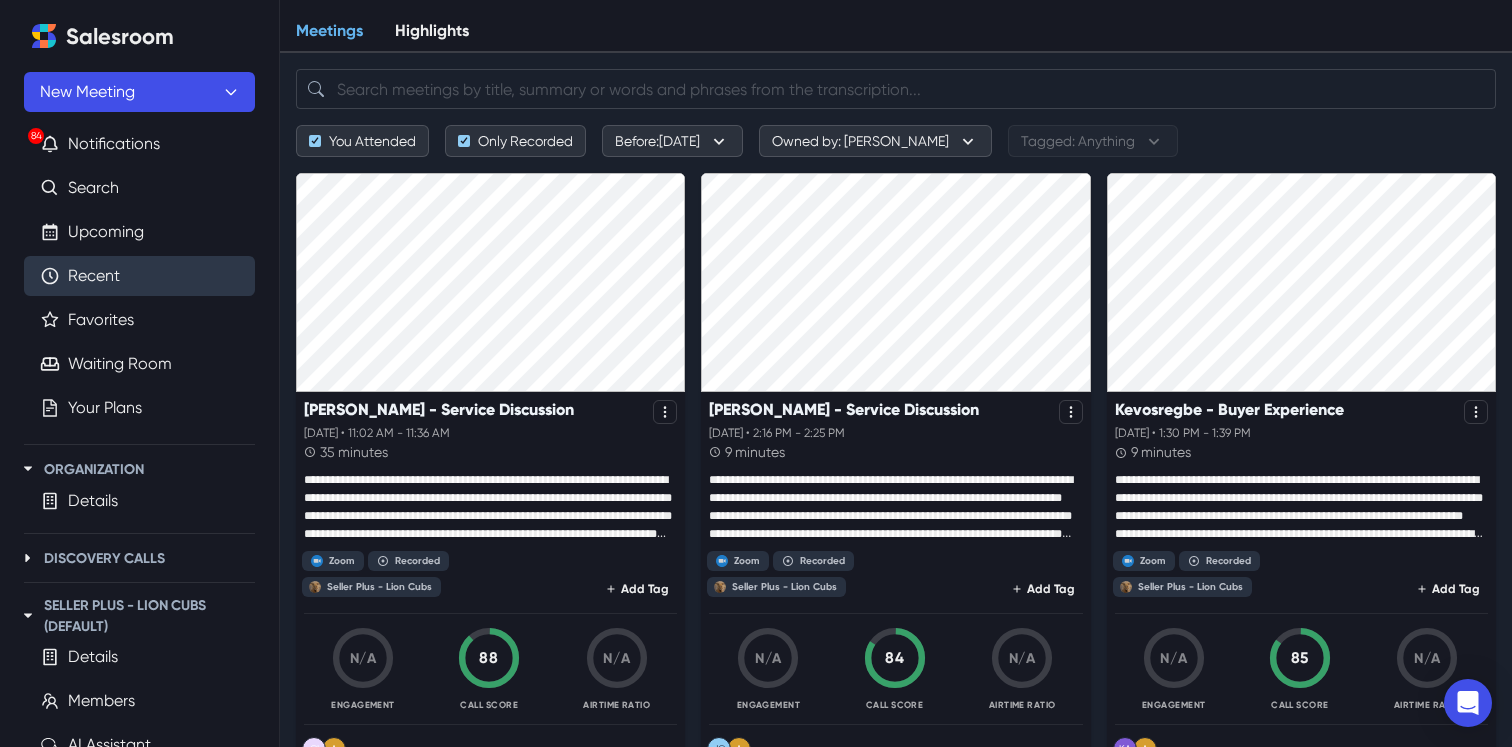 scroll, scrollTop: 0, scrollLeft: 0, axis: both 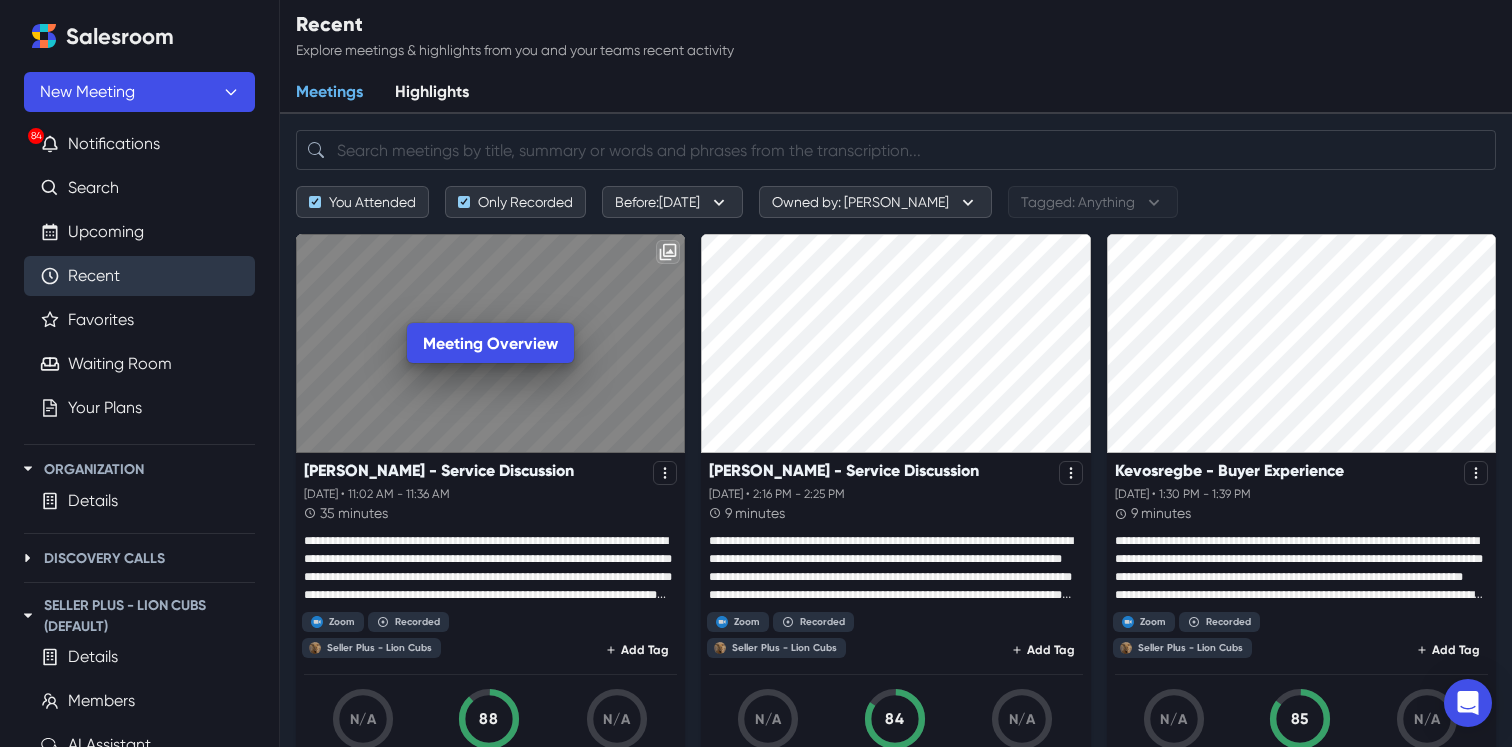 click 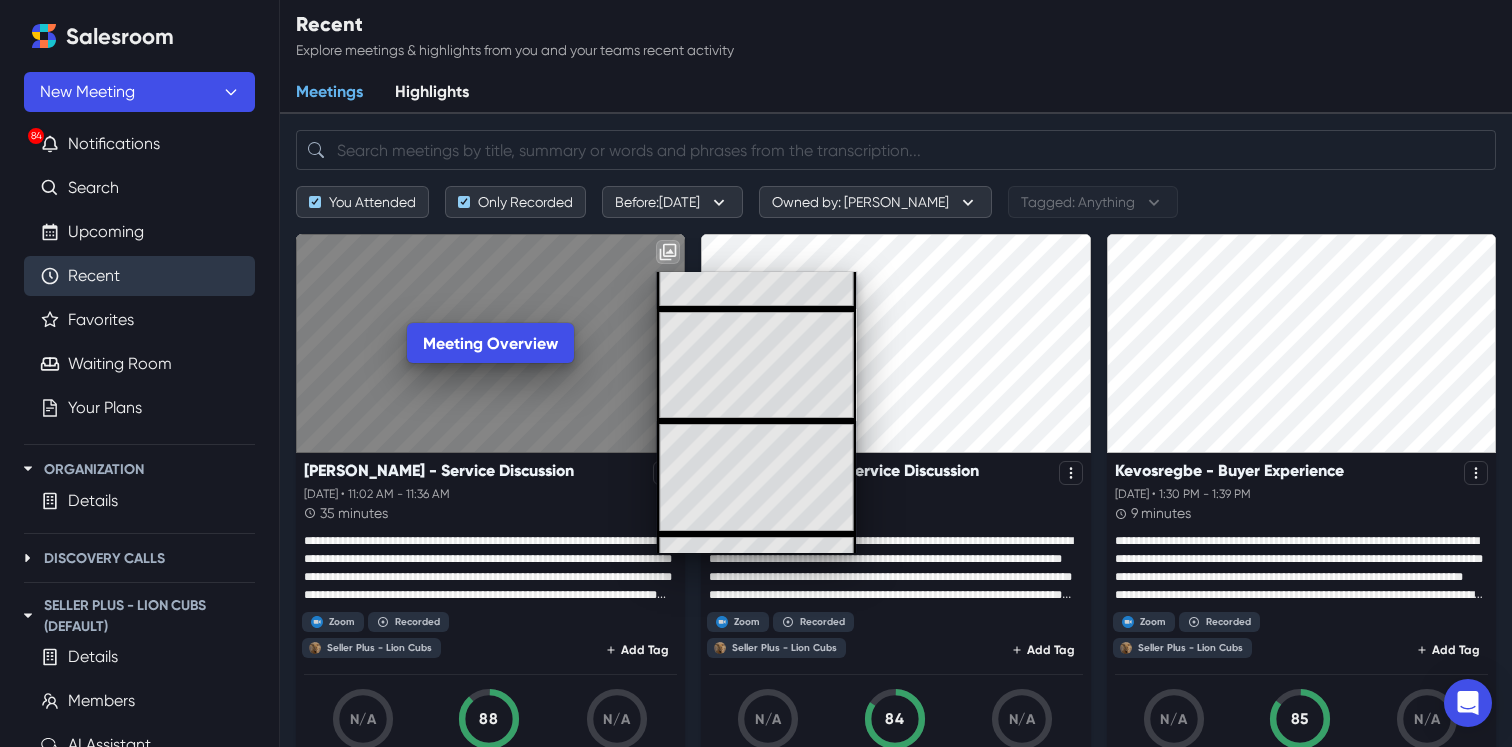 scroll, scrollTop: 527, scrollLeft: 0, axis: vertical 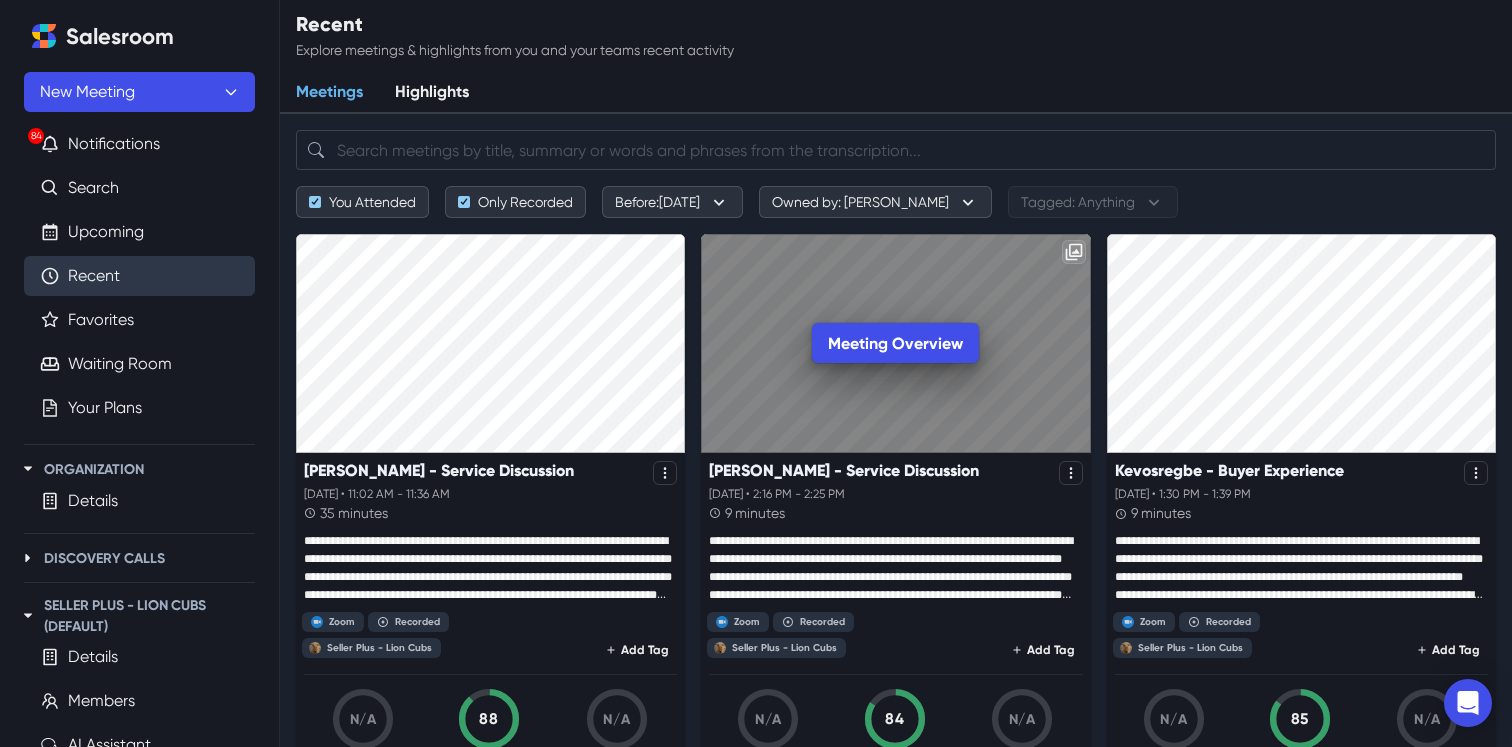 click 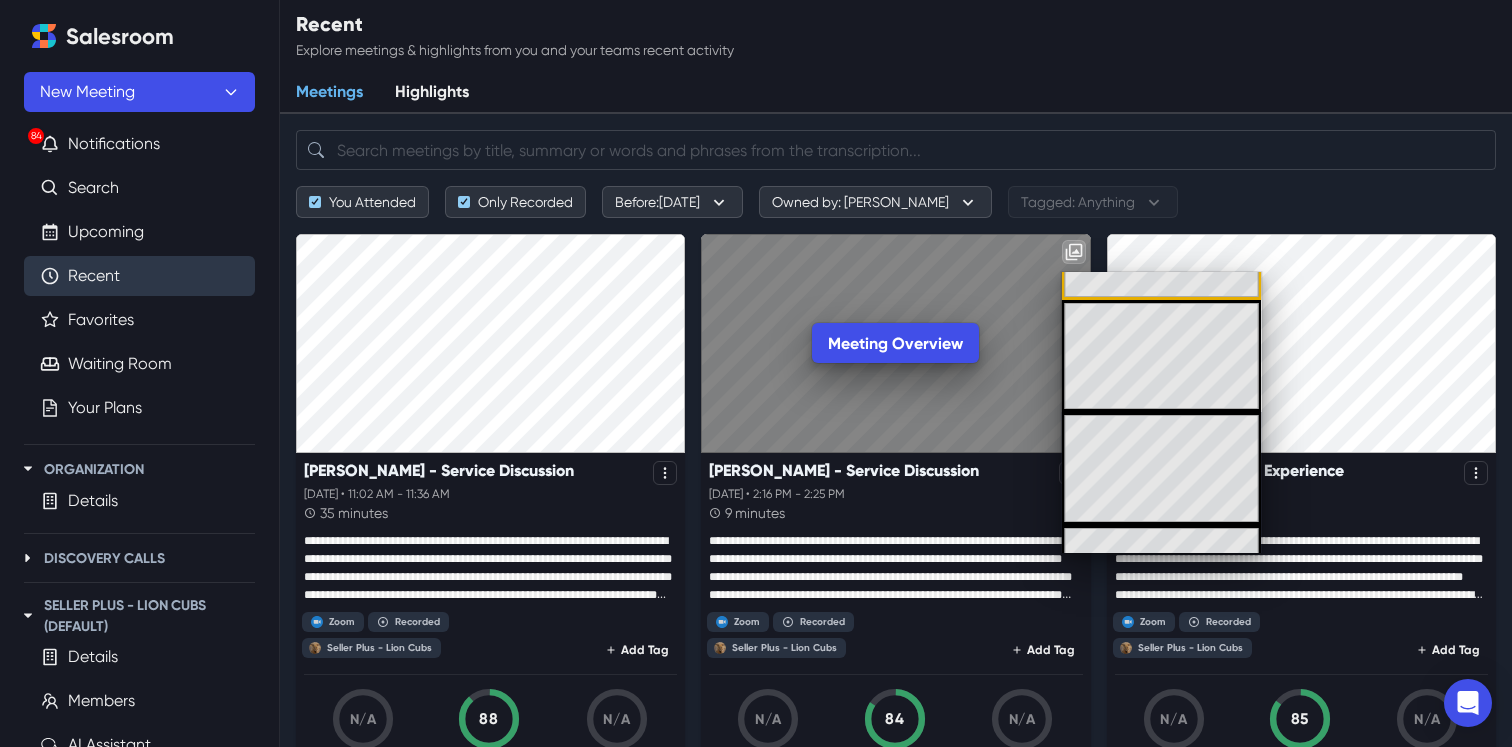 scroll, scrollTop: 90, scrollLeft: 0, axis: vertical 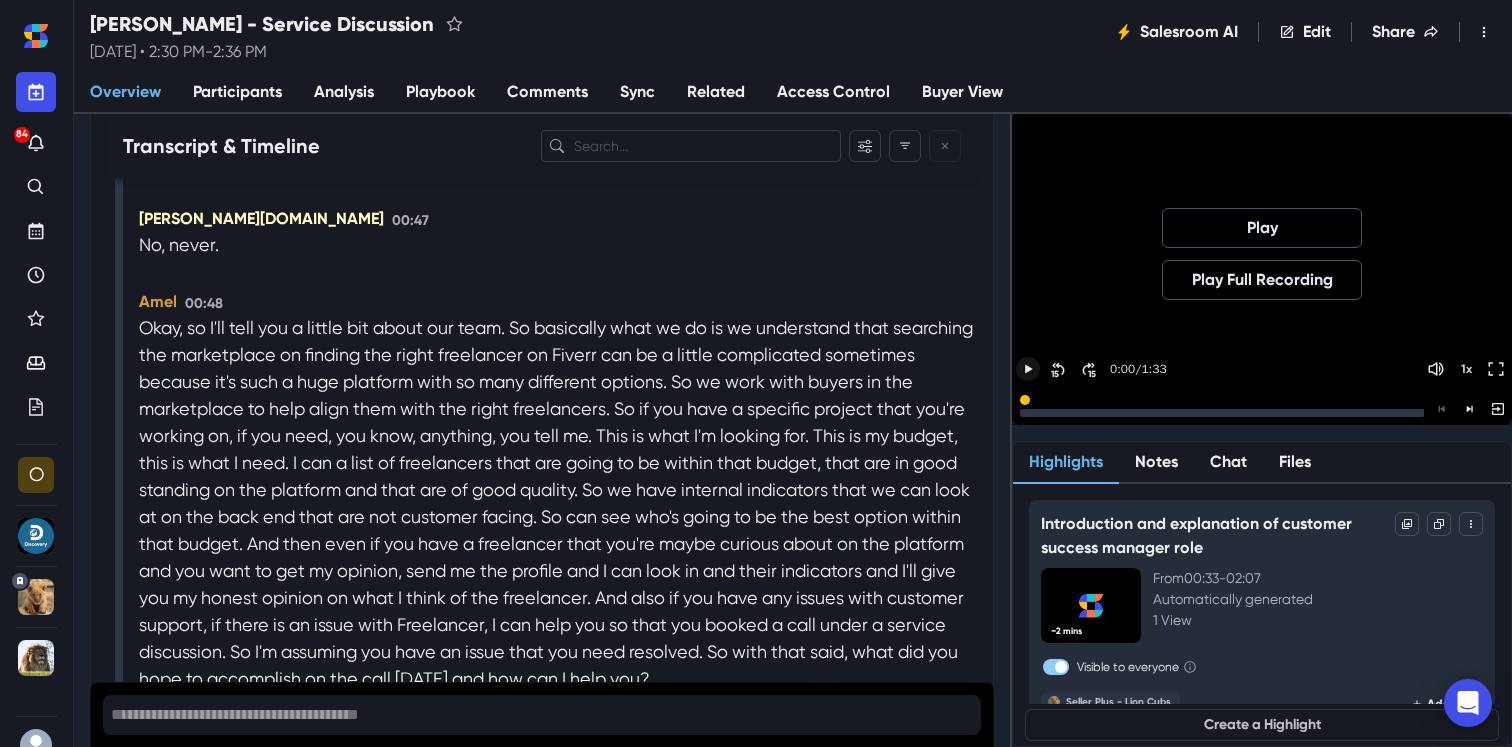 click 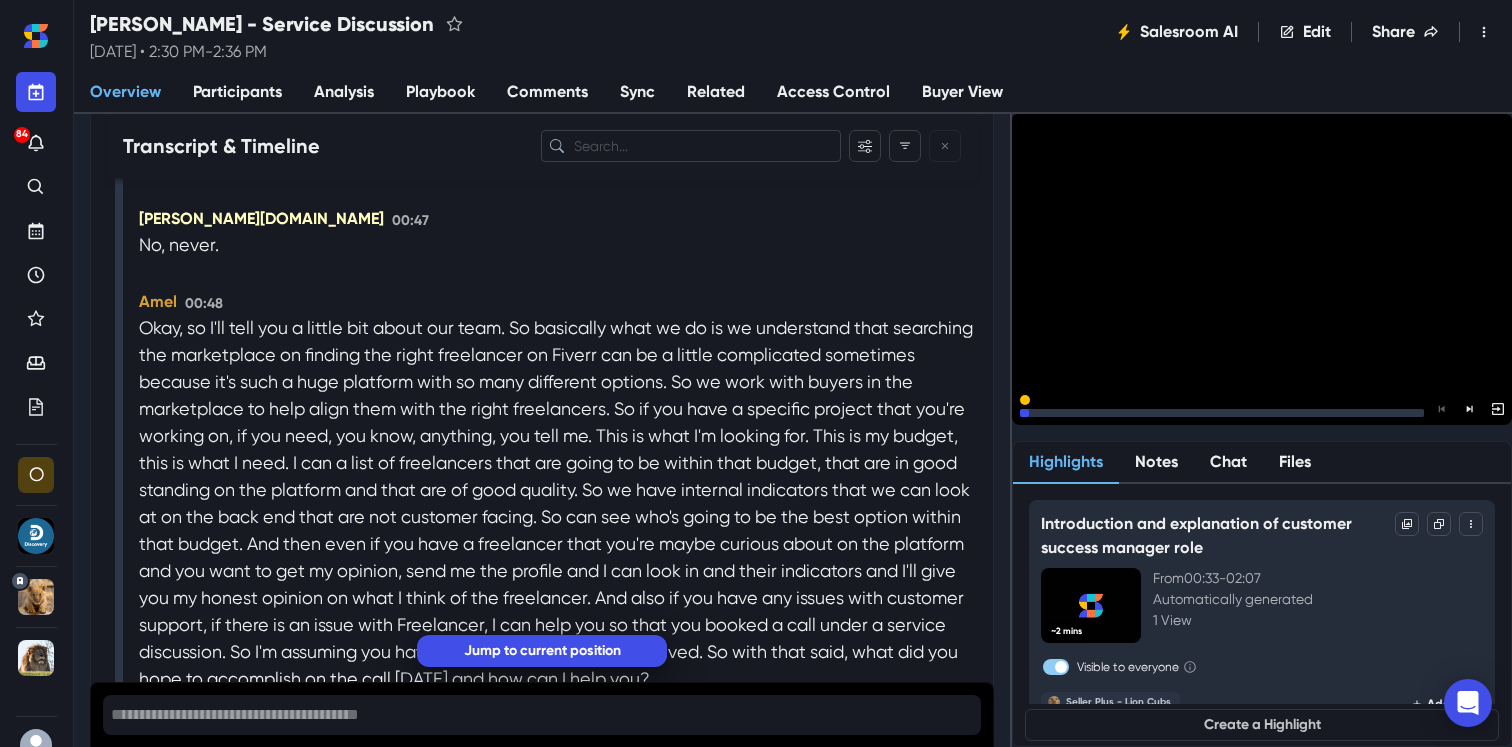 click on "Transcript & Timeline Recording Started 00:00 Amel 00:08 Hello, Carlos.   You're currently muted, so I can't hear you.   Carlos Fuentes Mexintel.com 00:22 Can you hear me now?   Amel 00:24 Yes, I can hear you now.   How are you?   Carlos Fuentes Mexintel.com 00:26 Really good.   I'm sorry for that.   My mistake.   Really good.   Amel 00:31 It's no problem.   I have your Fiverr profile pulled up here, so thank you for.   Thank you for being a dedicated user to our platform.   Have you met with a customer success manager before?   Carlos Fuentes Mexintel.com 00:47 No, never.   Amel 00:48 Okay, so I'll tell you a little bit about our team.   So basically what we do is we understand that searching the marketplace on finding the right freelancer on Fiverr can be a little complicated sometimes because it's such a huge platform with so many different options.   So we work with buyers in the marketplace to help align them with the right freelancers.     This is what I'm looking for.                   02:17" at bounding box center (542, 1350) 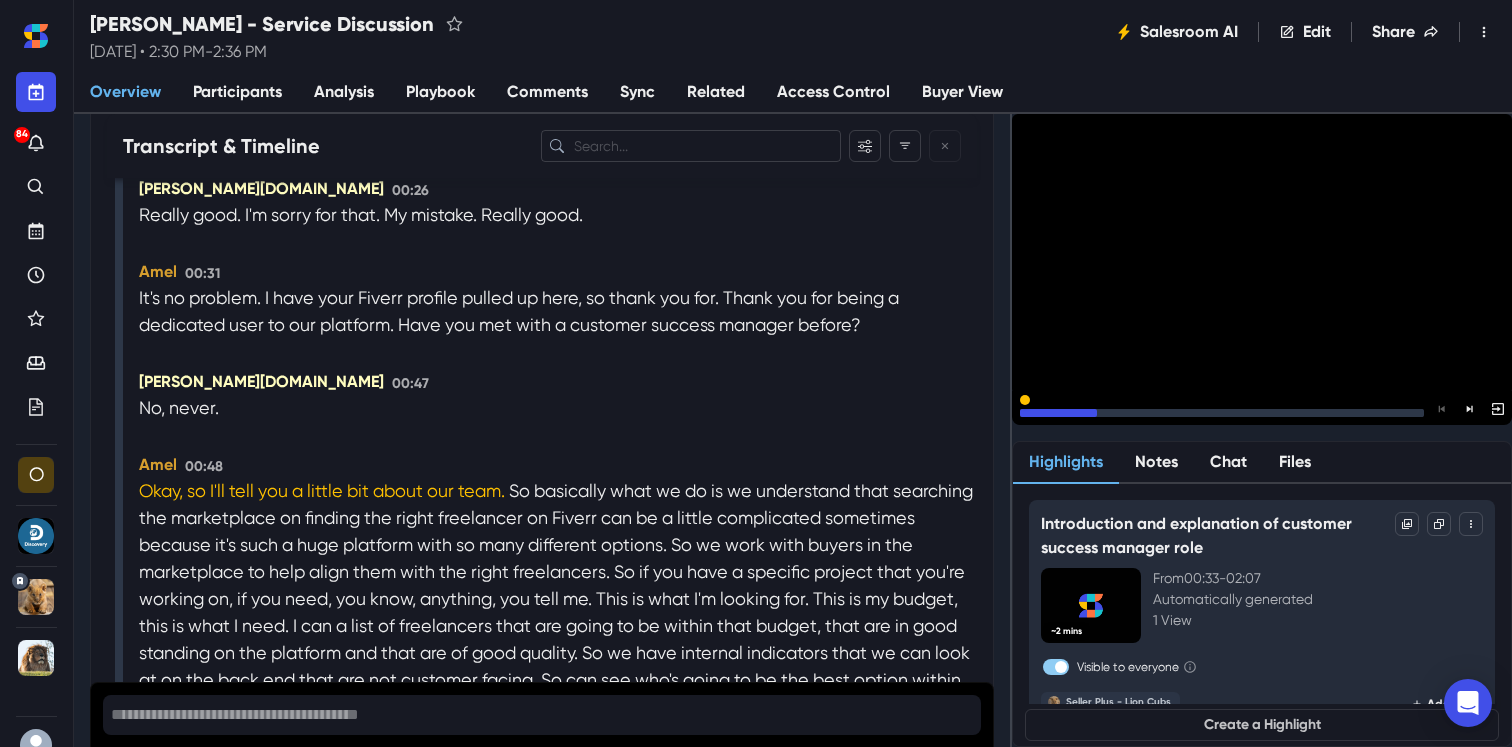 scroll, scrollTop: 2114, scrollLeft: 0, axis: vertical 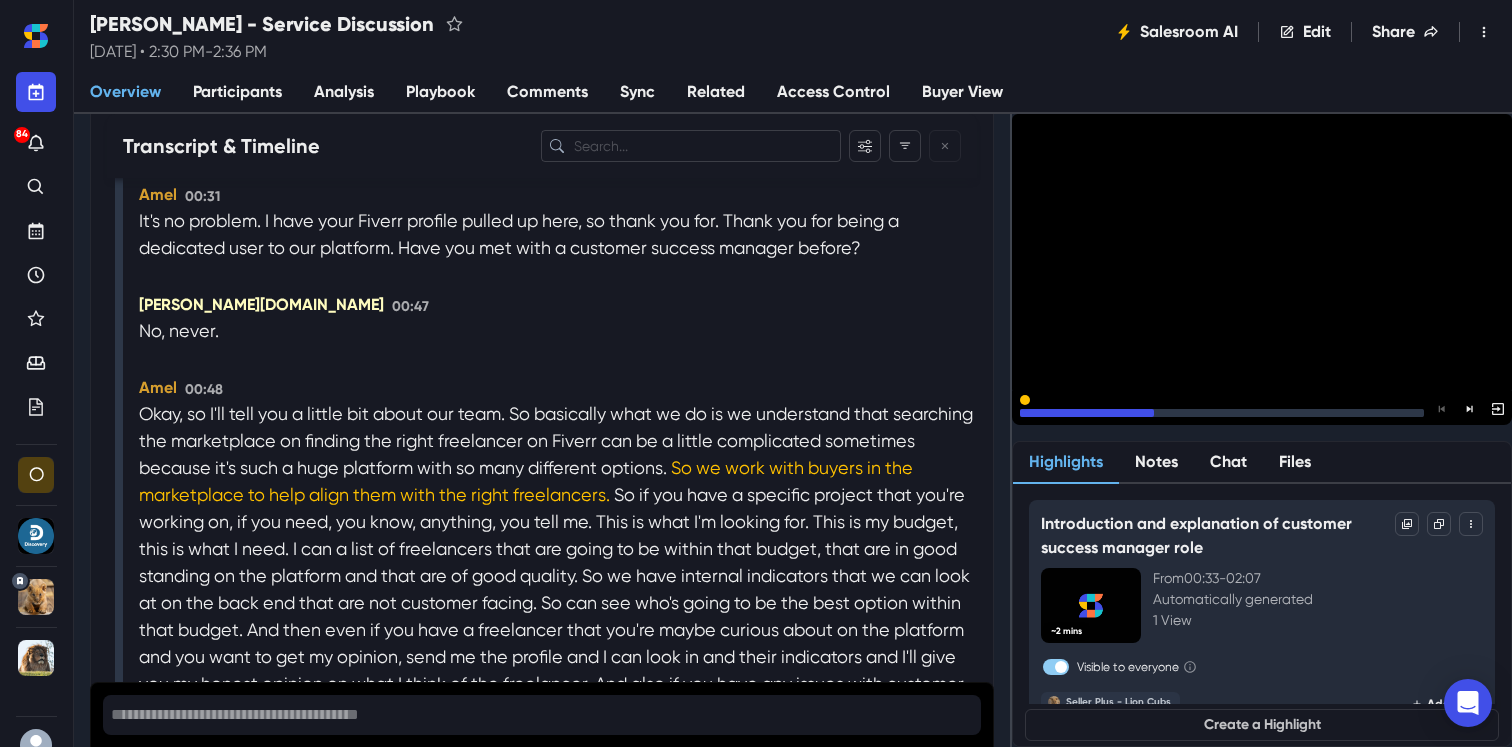 click 